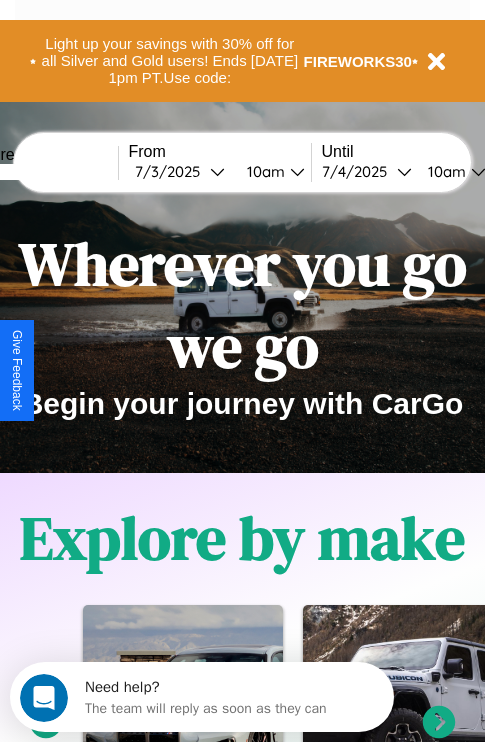 scroll, scrollTop: 0, scrollLeft: 0, axis: both 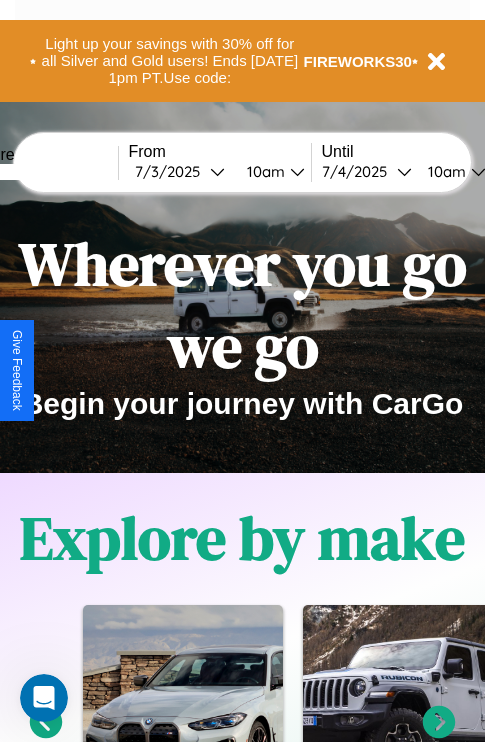 click at bounding box center [43, 172] 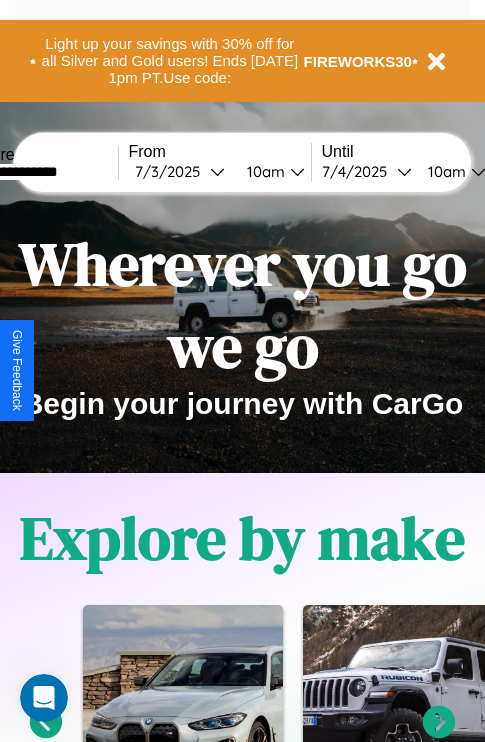 type on "**********" 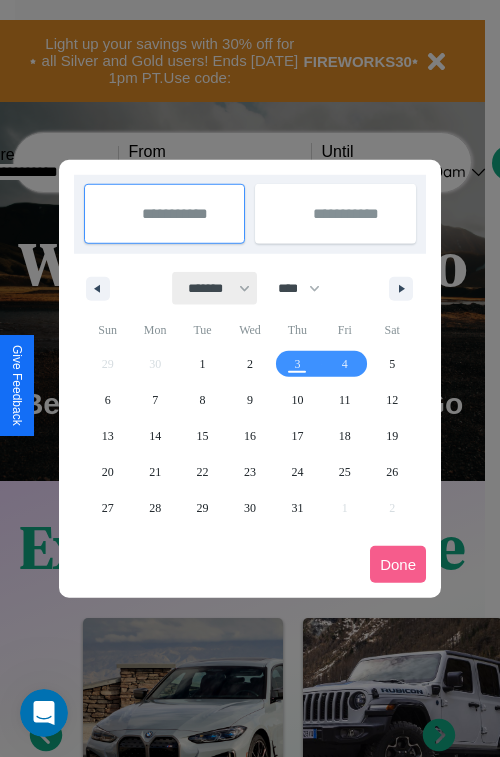 click on "******* ******** ***** ***** *** **** **** ****** ********* ******* ******** ********" at bounding box center [215, 288] 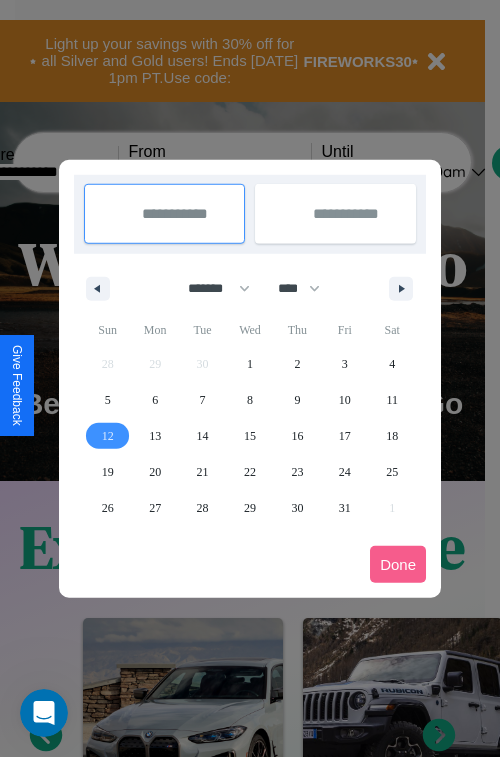 click on "12" at bounding box center [108, 436] 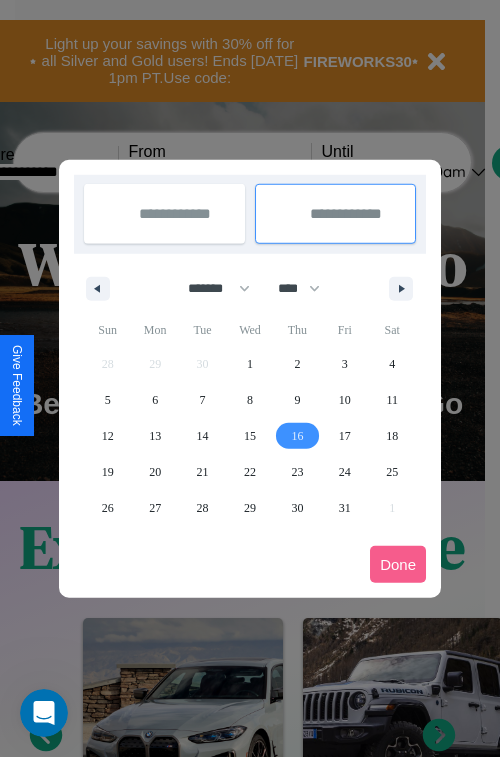 click on "16" at bounding box center (297, 436) 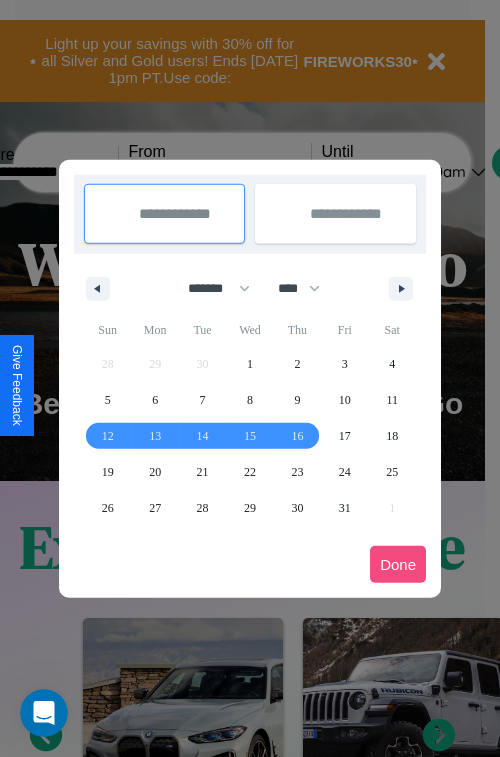 click on "Done" at bounding box center (398, 564) 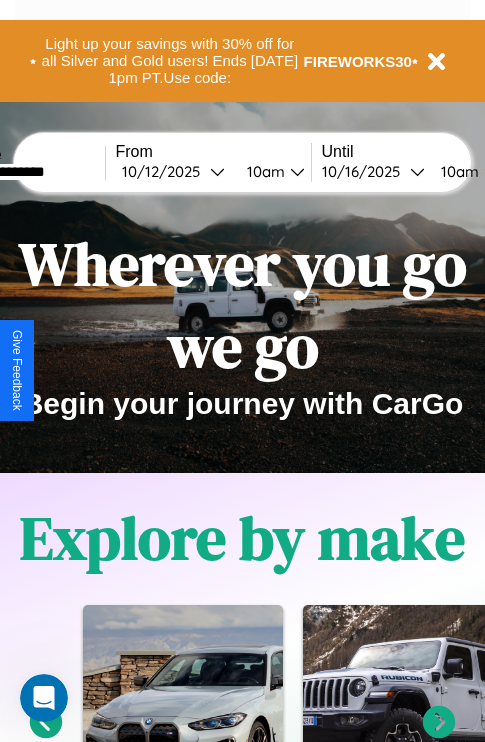 scroll, scrollTop: 0, scrollLeft: 80, axis: horizontal 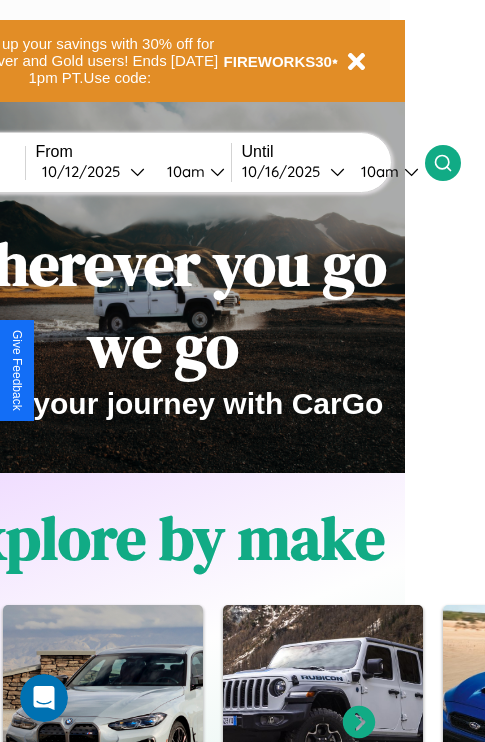 click 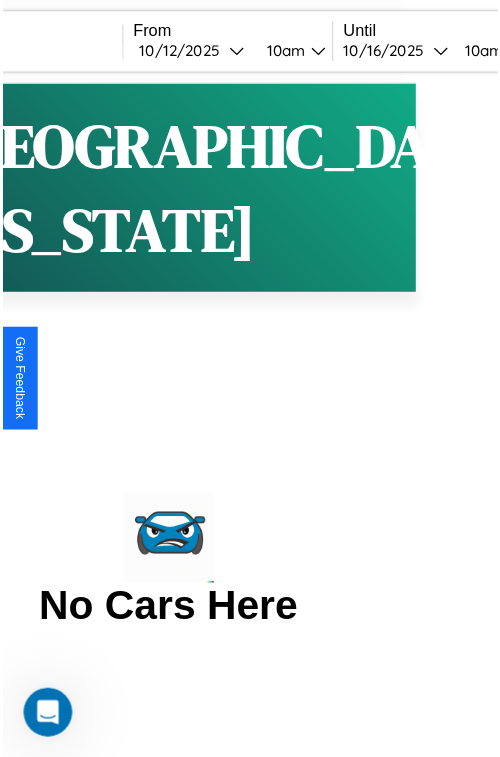 scroll, scrollTop: 0, scrollLeft: 0, axis: both 